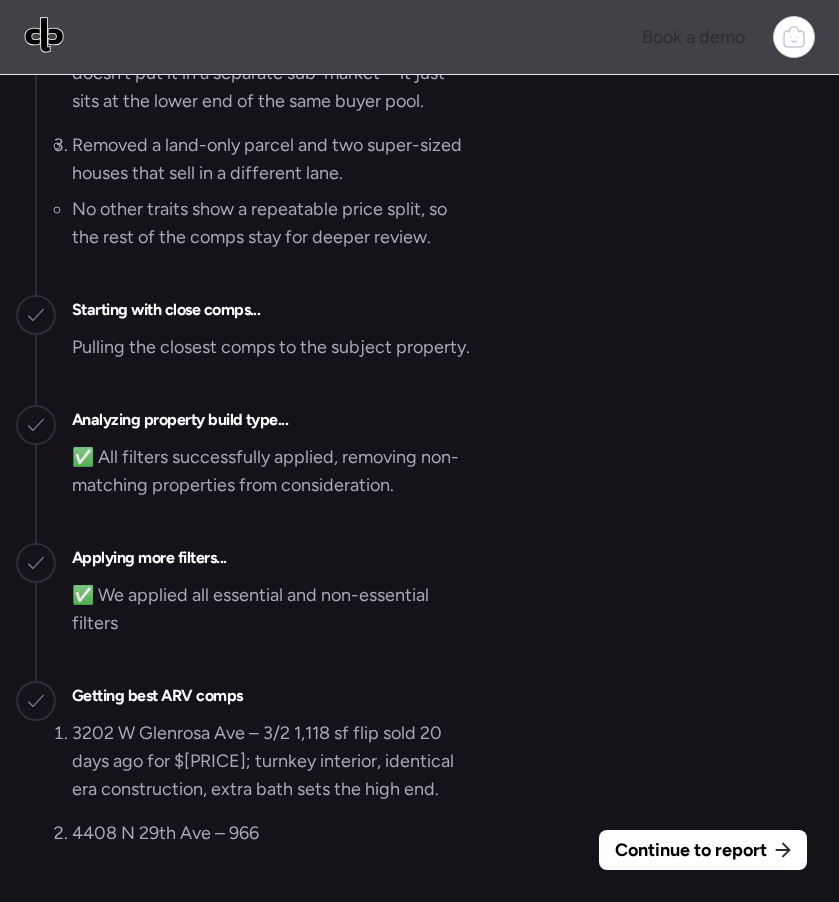 scroll, scrollTop: 0, scrollLeft: 0, axis: both 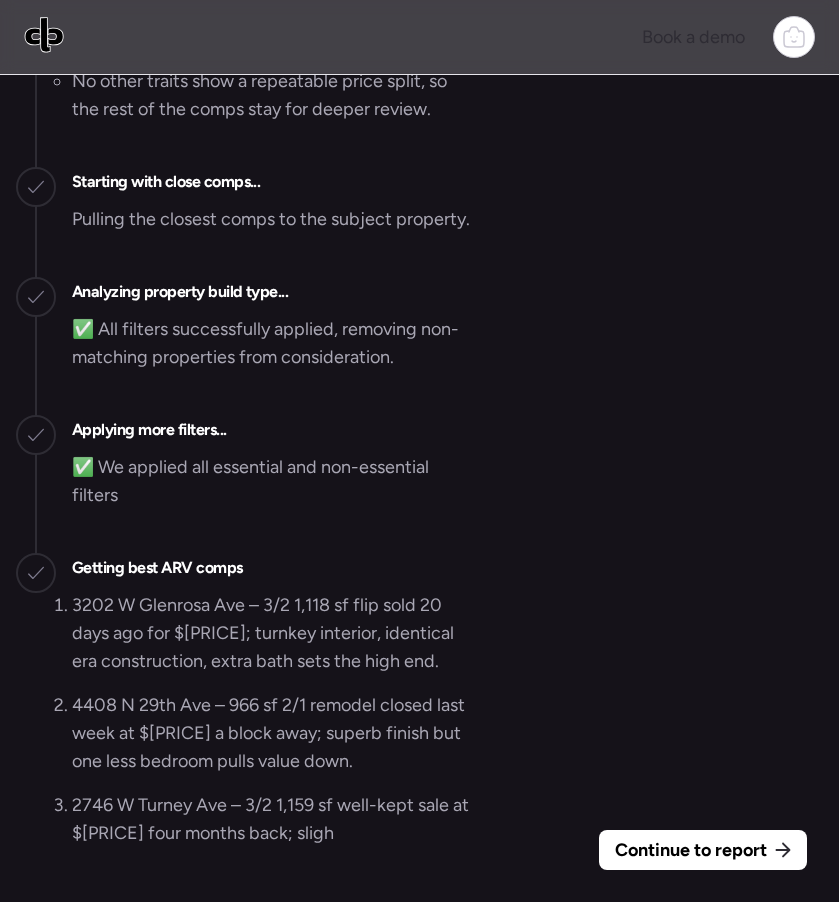 click on "Continue to report" at bounding box center [691, 850] 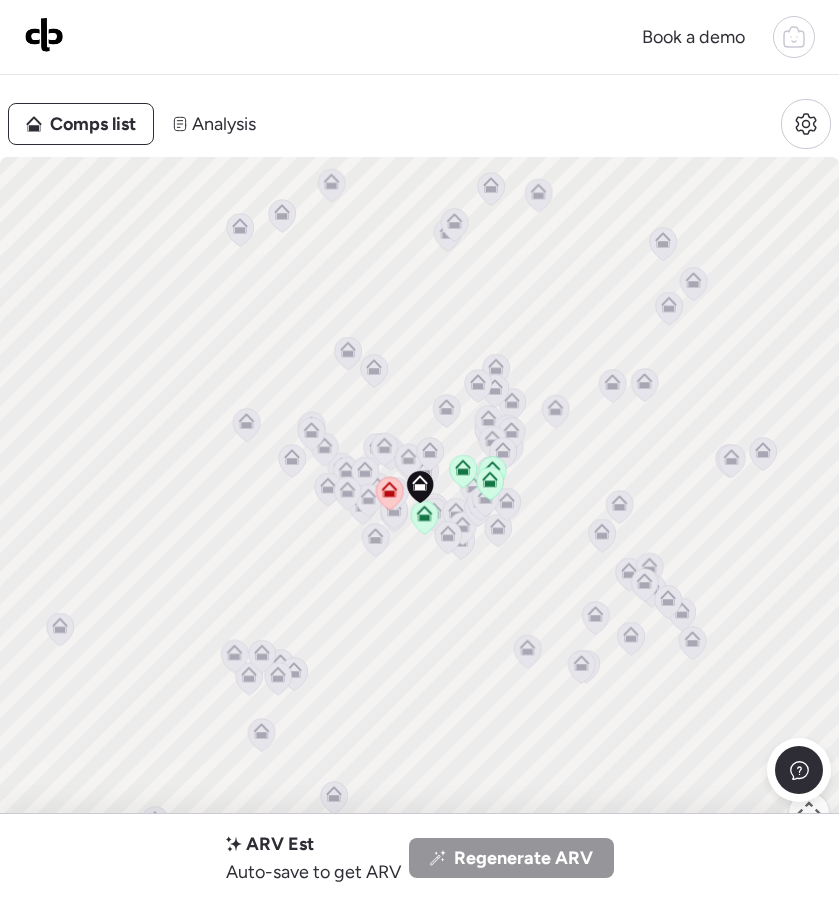 click on "Open analysis Re-run report Showing  100  comps Search Comps list Analysis To activate drag with keyboard, press Alt + Enter. Once in keyboard drag state, use the arrow keys to move the marker. To complete the drag, press the Enter key. To cancel, press Escape. Keyboard shortcuts Map Data Map Data ©2025 Google Map data ©2025 Google 500 m  Click to toggle between metric and imperial units Terms Report a map error Subject property No image Subject property N/A 4315 N 31st Ave Zillow • Realtor Single Family 3 beds 1 baths 1,023 sqft Built 1952 6,904 sqft lot Suggested comps 0.15mi Remove Price ceiling This property is substantially nicer than the subject, so we think it's a price ceiling. Suggested comp $345,000 3202 W Glenrosa Ave Recently Remodeled Single Family 3 beds 2 baths + 1 1,118 sqft + 9% Built 1955 + 3 yr 6,508 sqft lot -6% Sold   20 days ago Sold Non-flip Non-flip Excellent condition comp, but not remodeled specifically for re-sale. 0 days until pending Jul 15, 2025 Listed $339,900 Jul 15, 2025" at bounding box center [419, 466] 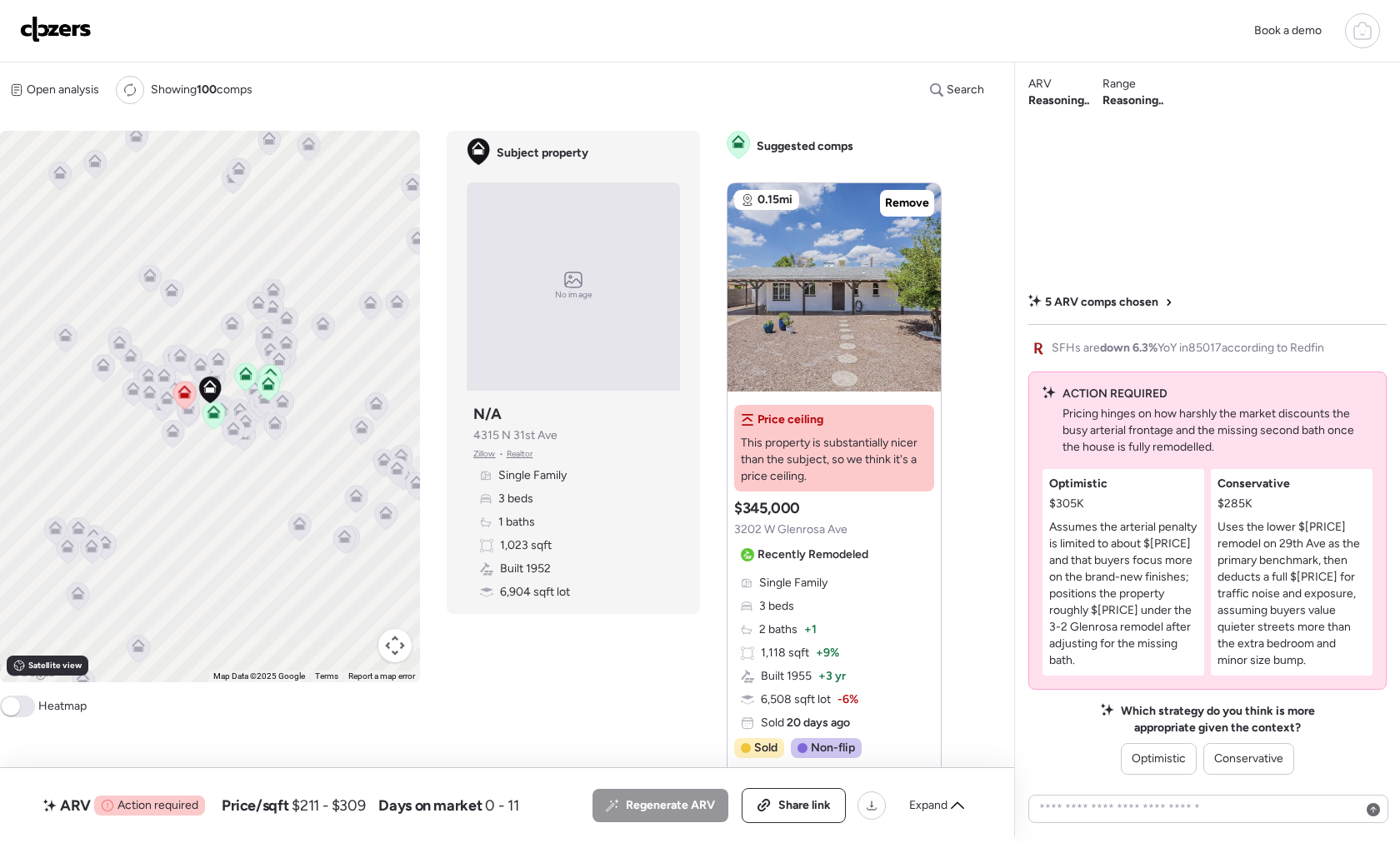 click on "Uses the lower $290k remodel on 29th Ave as the primary benchmark, then deducts a full $15k for traffic noise and exposure, assuming buyers value quieter streets more than the extra bedroom and minor size bump." at bounding box center (1292, 594) 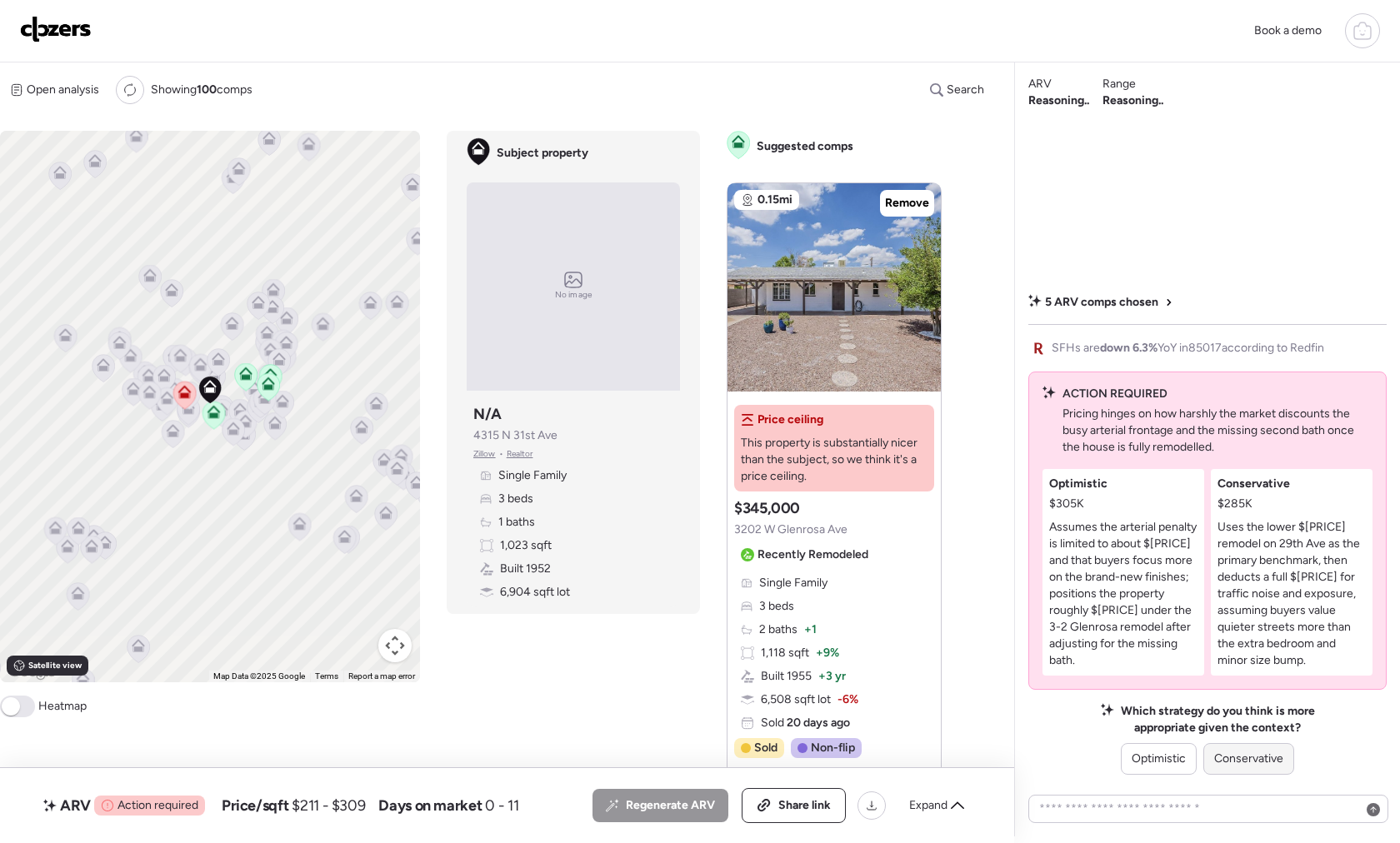 click on "Conservative" at bounding box center [1248, 759] 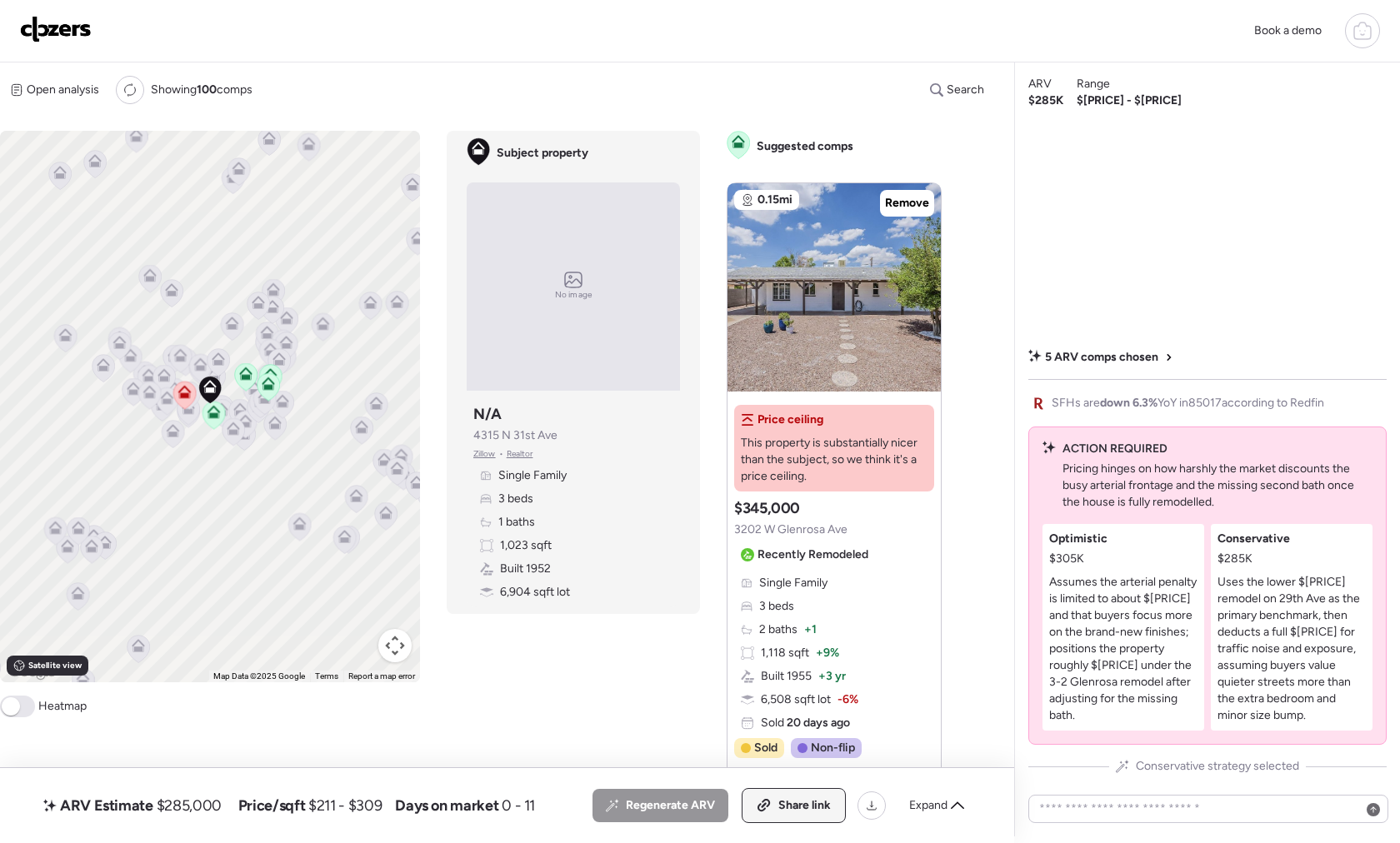 click on "Share link" at bounding box center [804, 806] 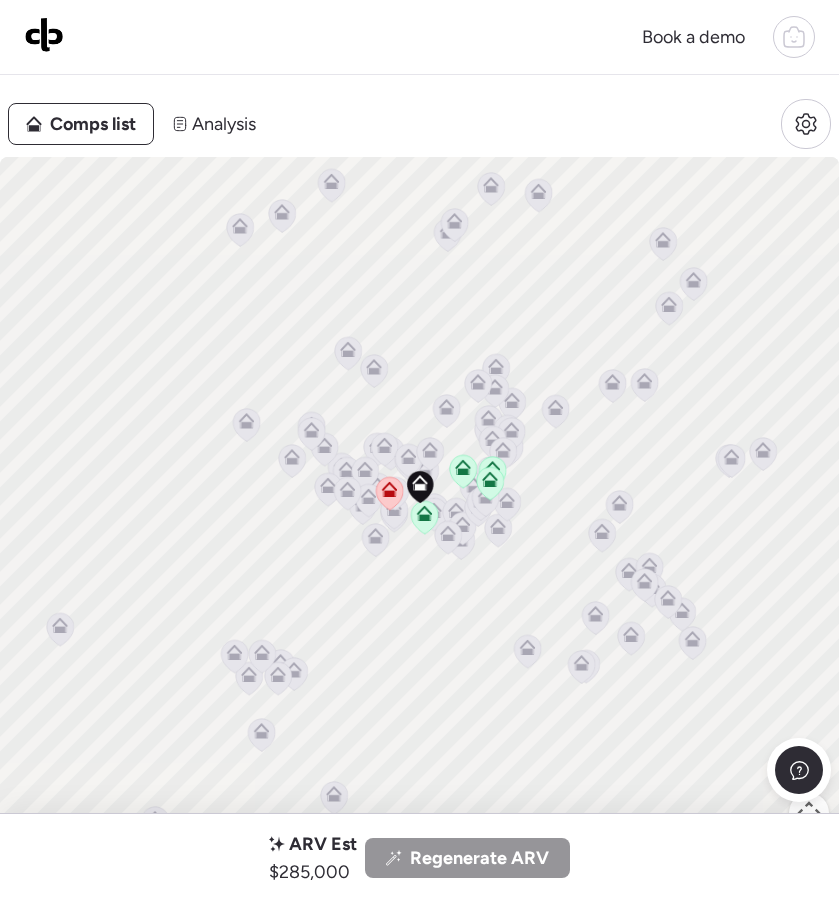 click on "Book a demo" at bounding box center [419, 37] 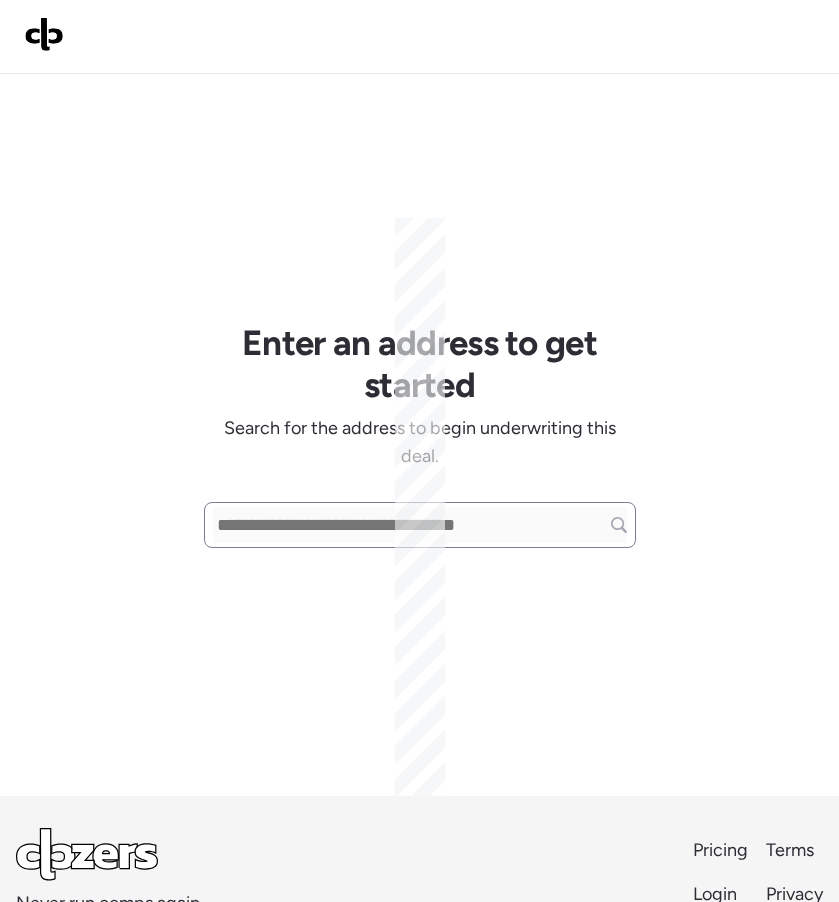 scroll, scrollTop: 0, scrollLeft: 0, axis: both 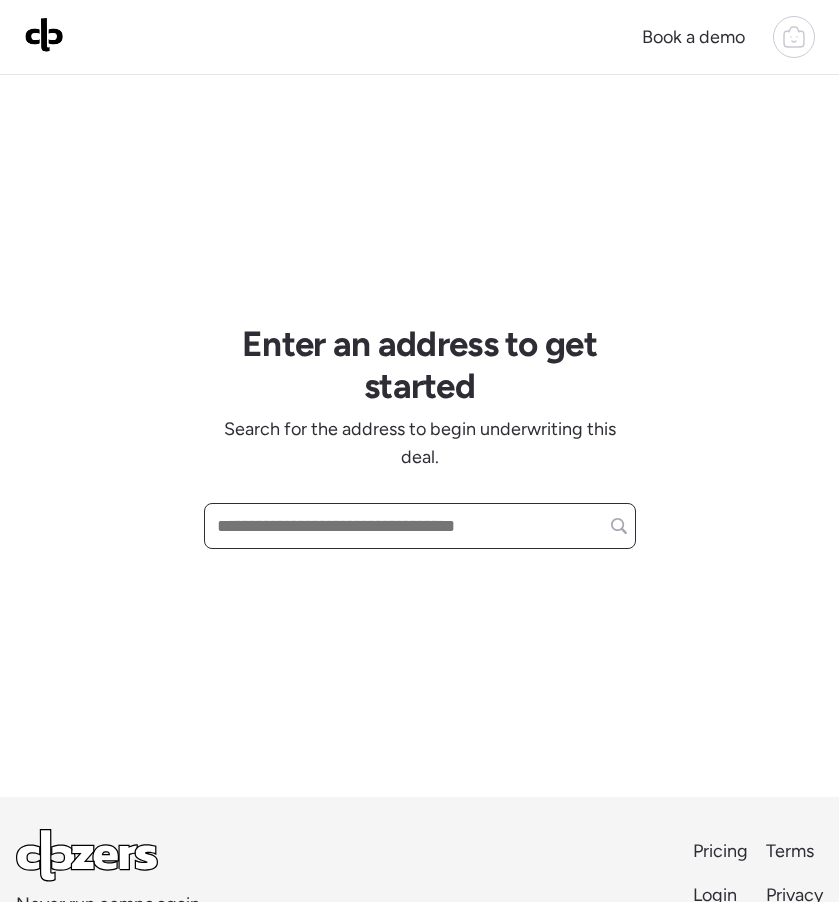 paste on "**********" 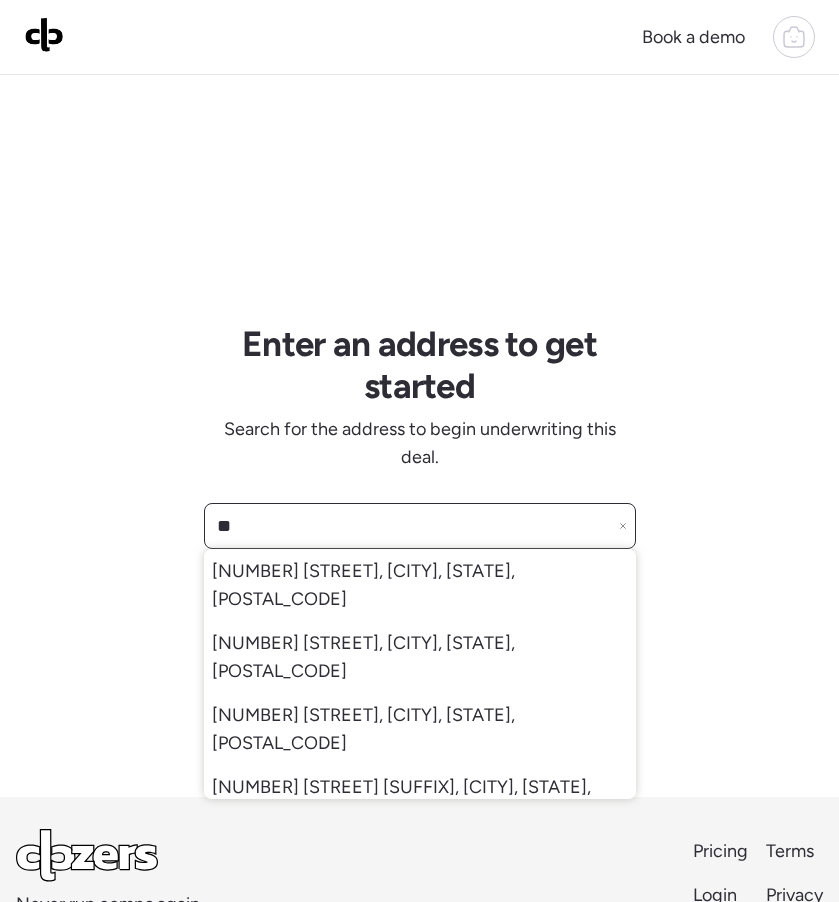 type on "*" 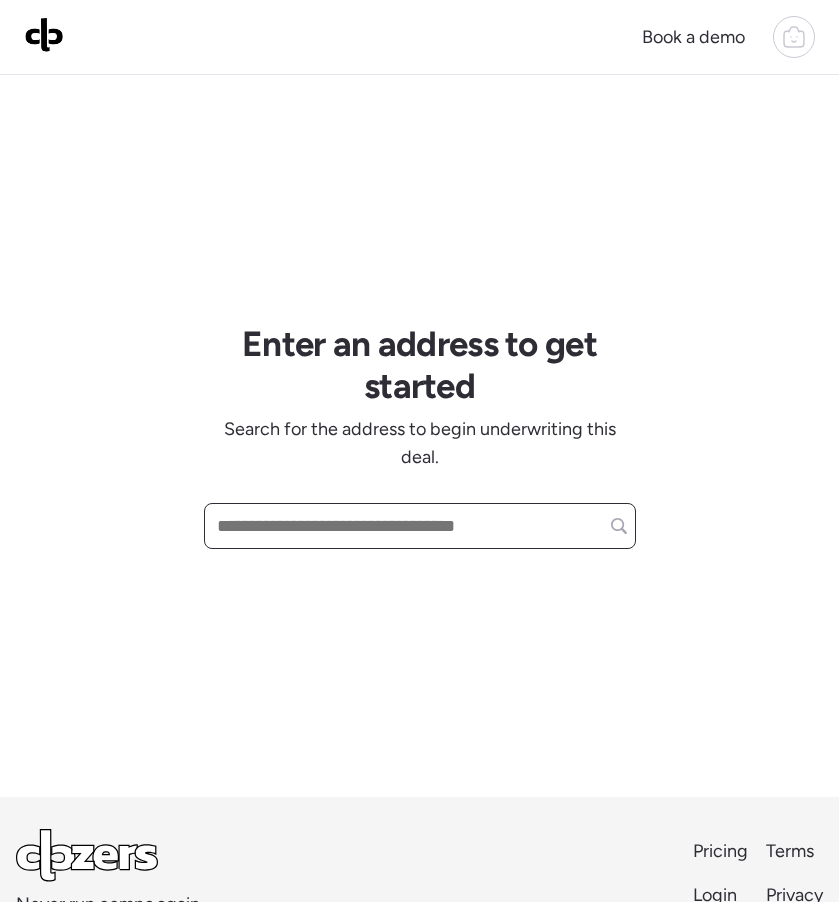 click at bounding box center (420, 526) 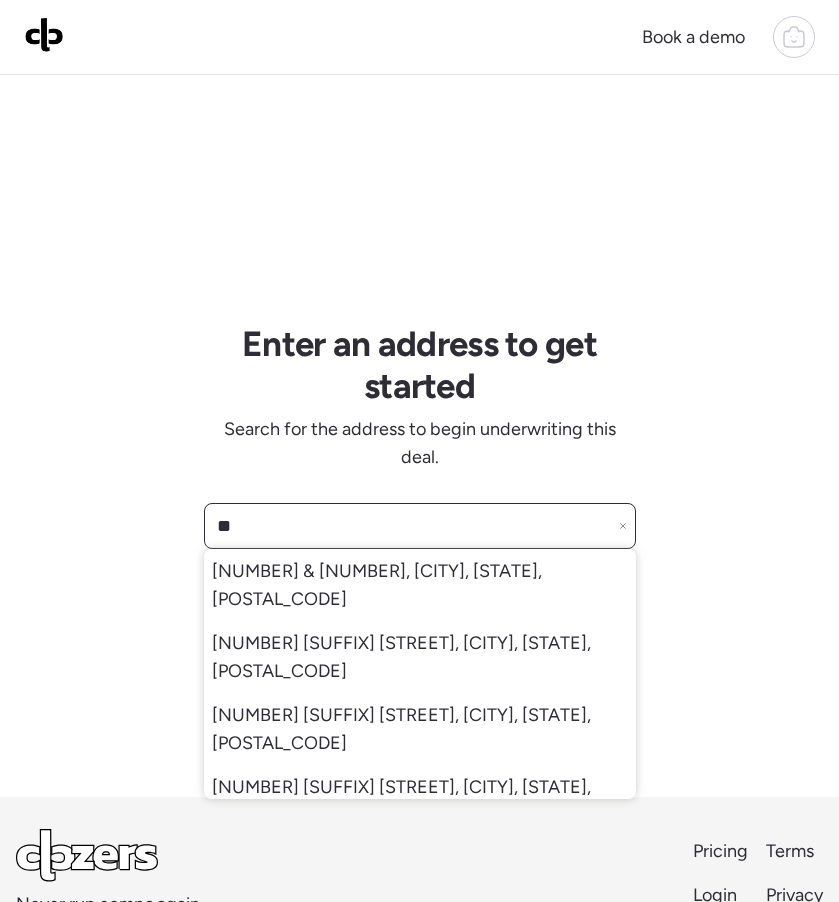 type on "*" 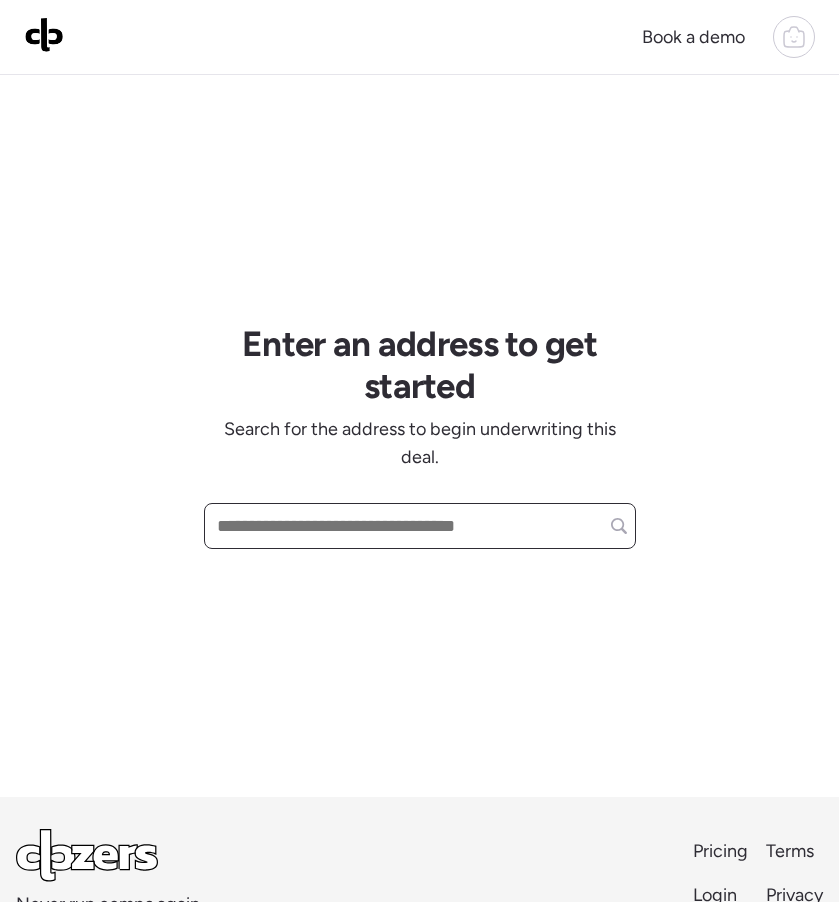 paste on "**********" 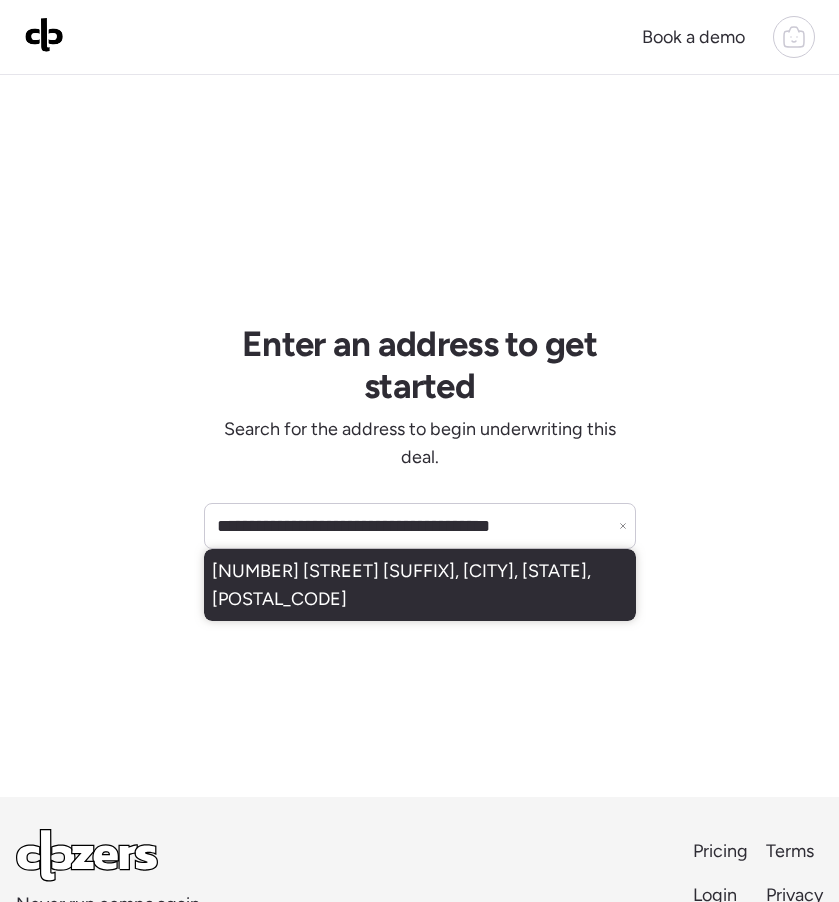 click on "[NUMBER] [STREET] [SUFFIX], [CITY], [STATE], [POSTAL_CODE]" at bounding box center (420, 585) 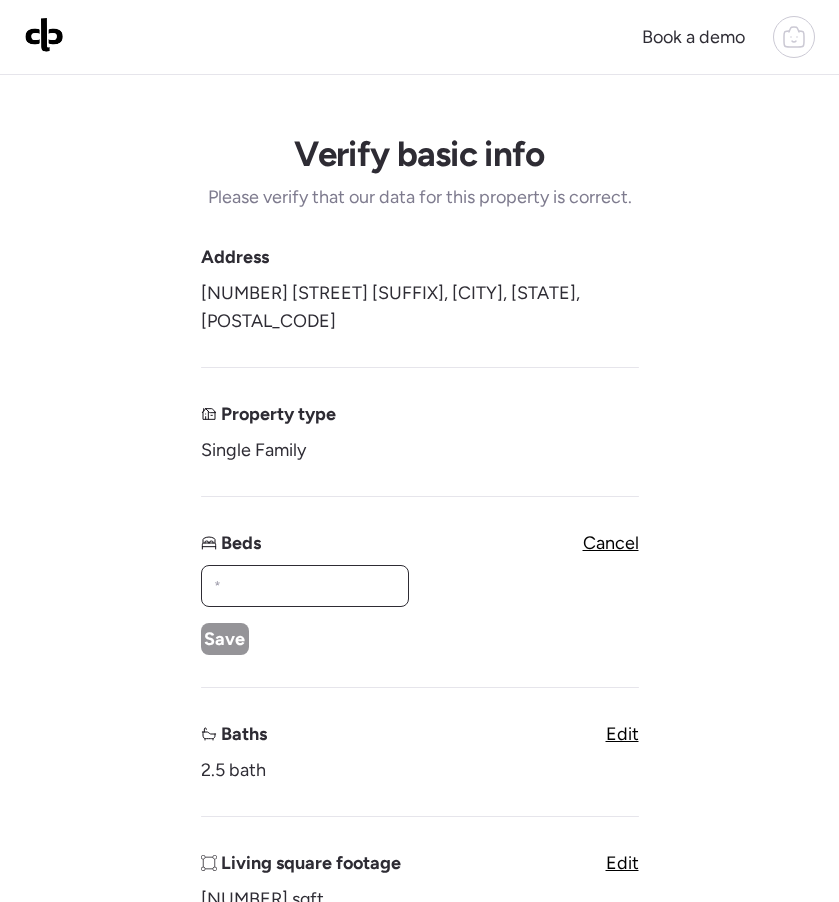 click at bounding box center [305, 586] 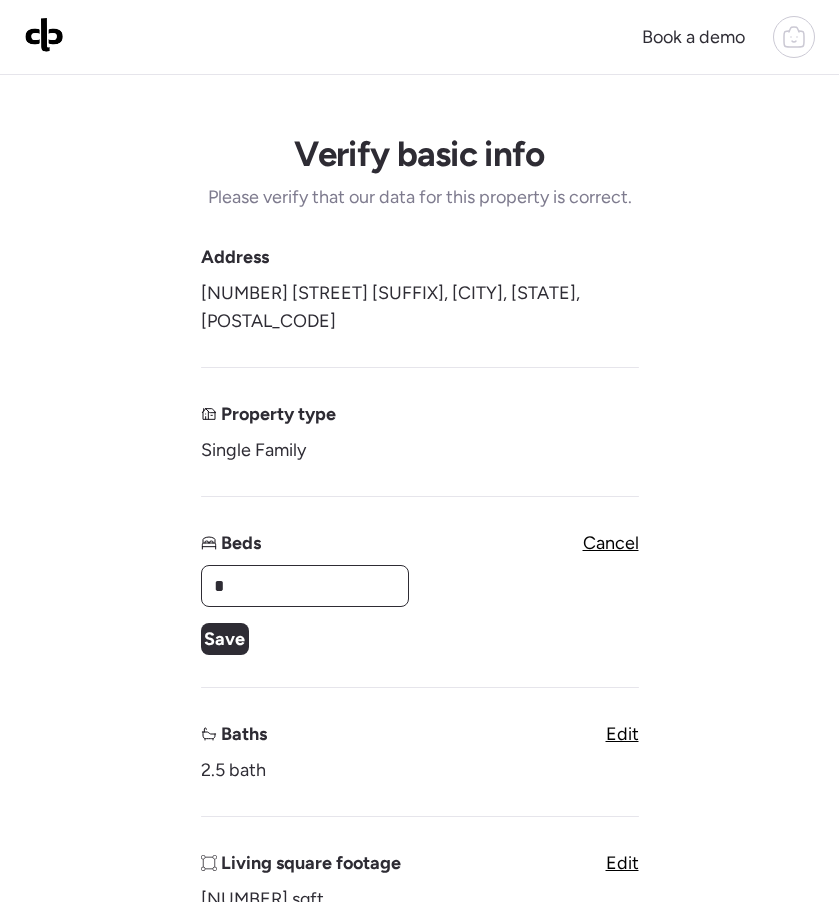 type on "*" 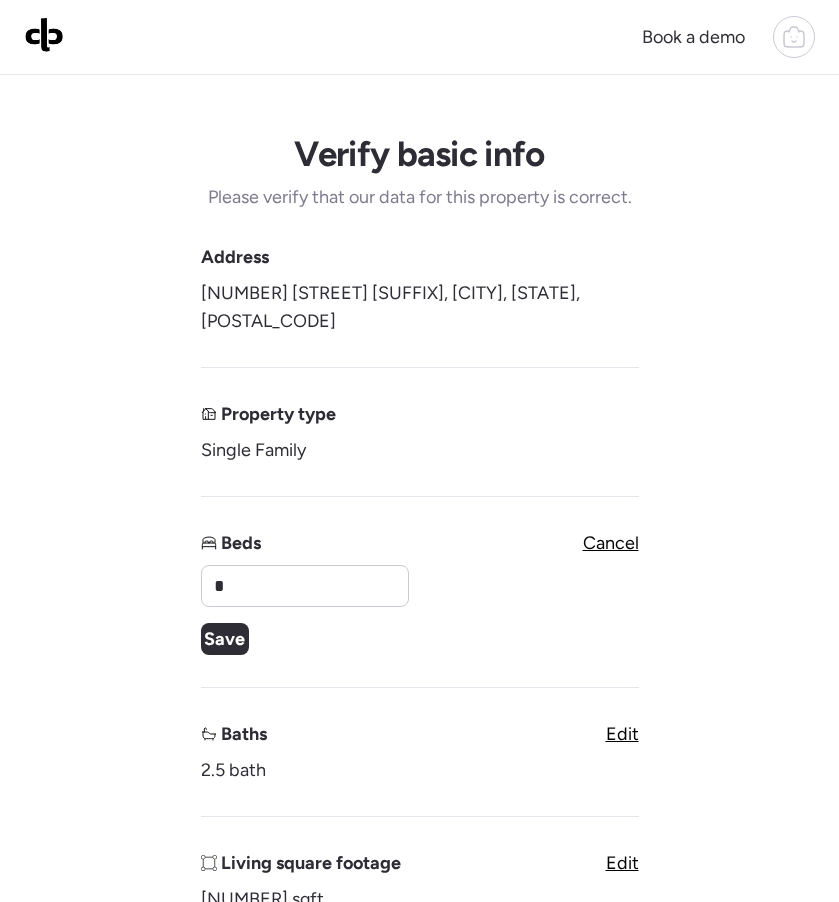 click on "Save" at bounding box center [224, 639] 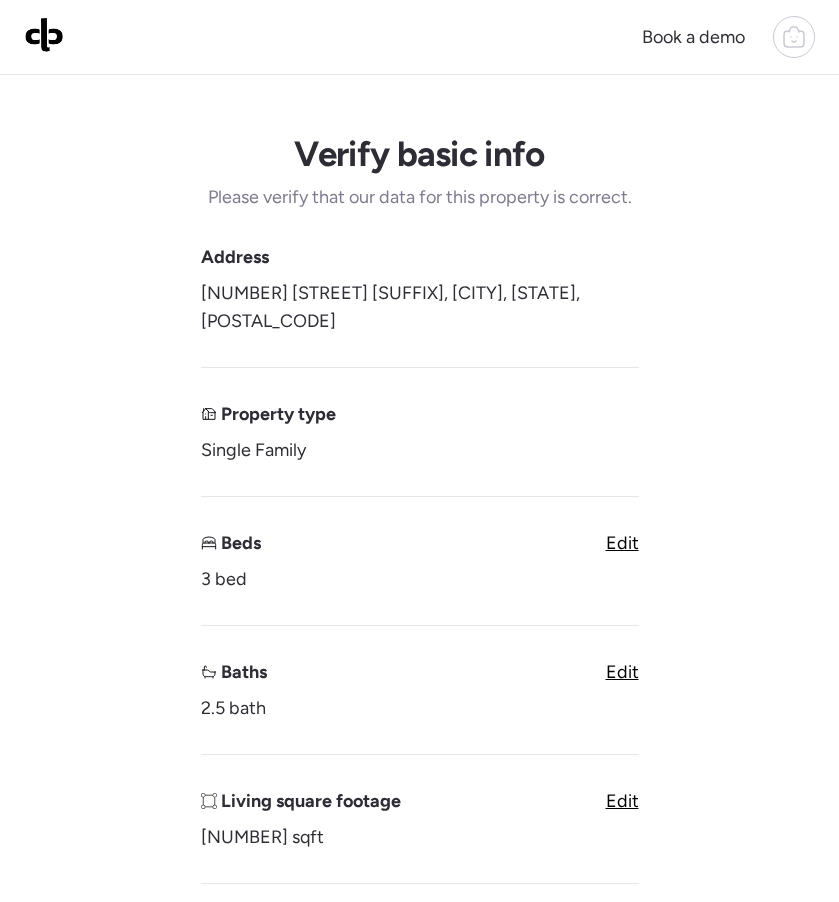 click on "Edit" at bounding box center [622, 672] 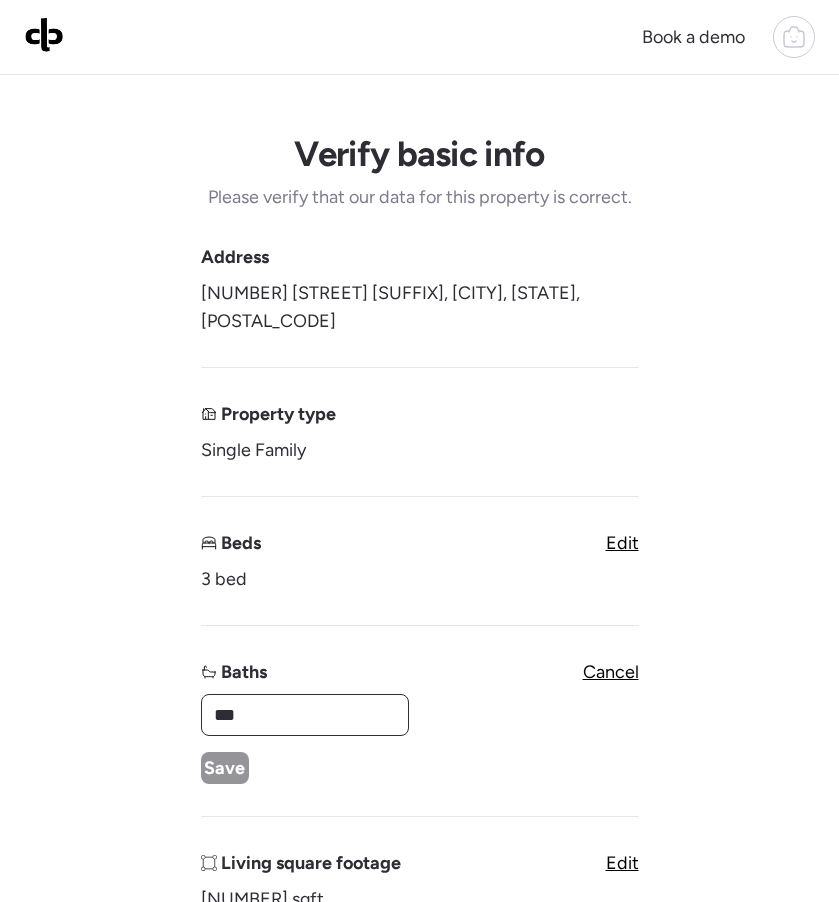 drag, startPoint x: 307, startPoint y: 696, endPoint x: 184, endPoint y: 684, distance: 123.58398 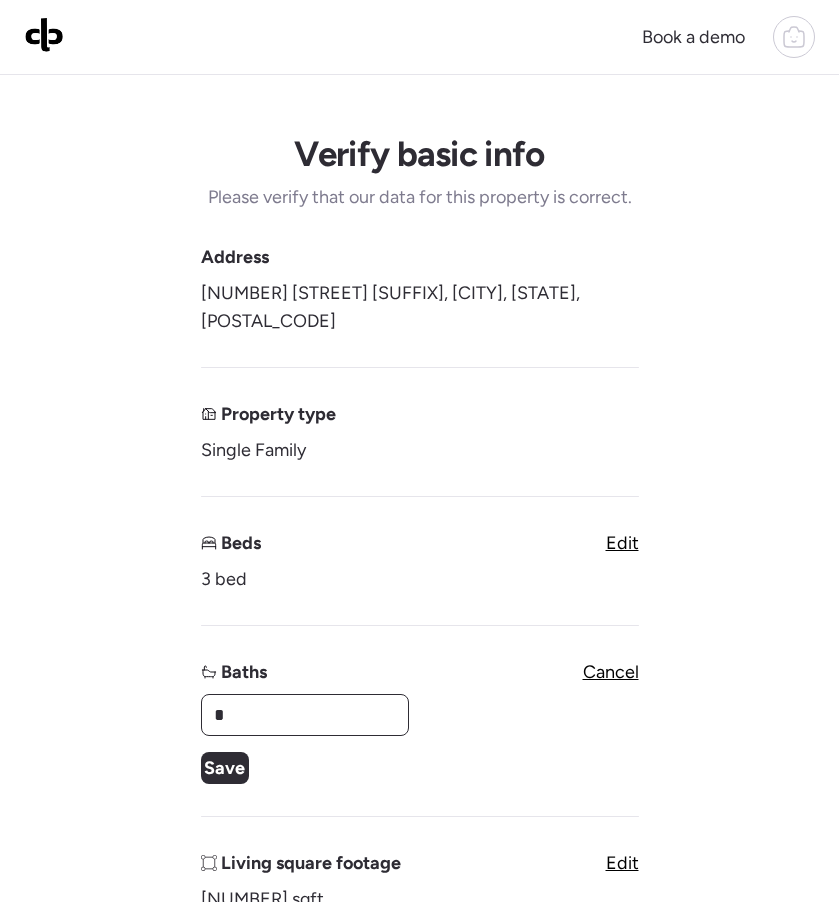 type on "*" 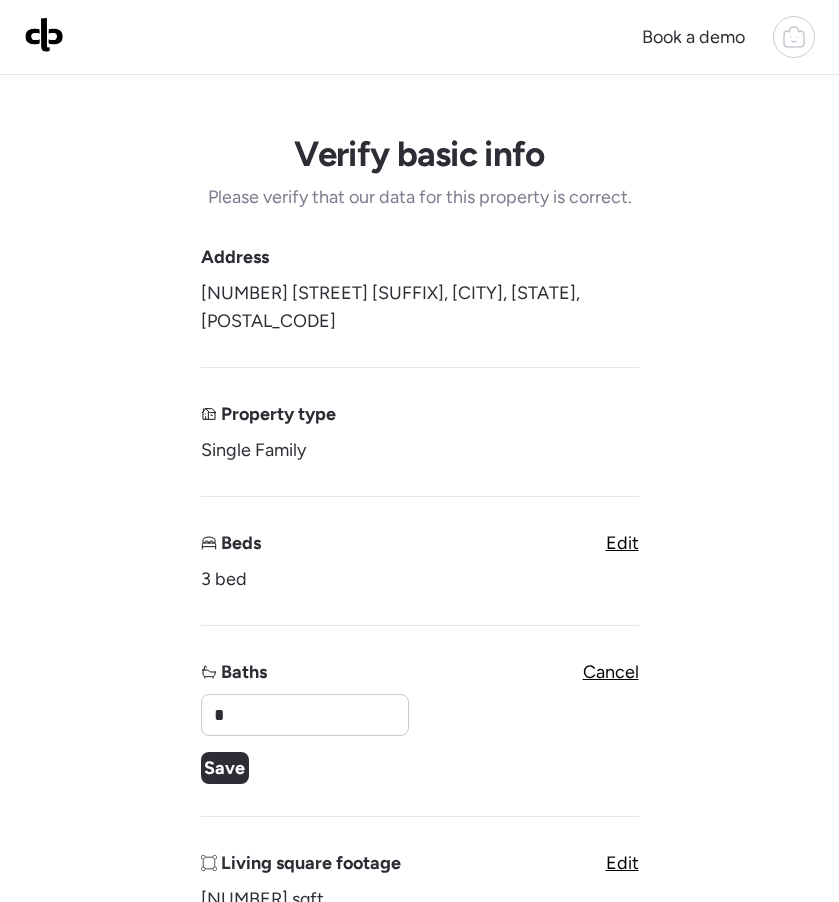 click on "Save" at bounding box center (224, 768) 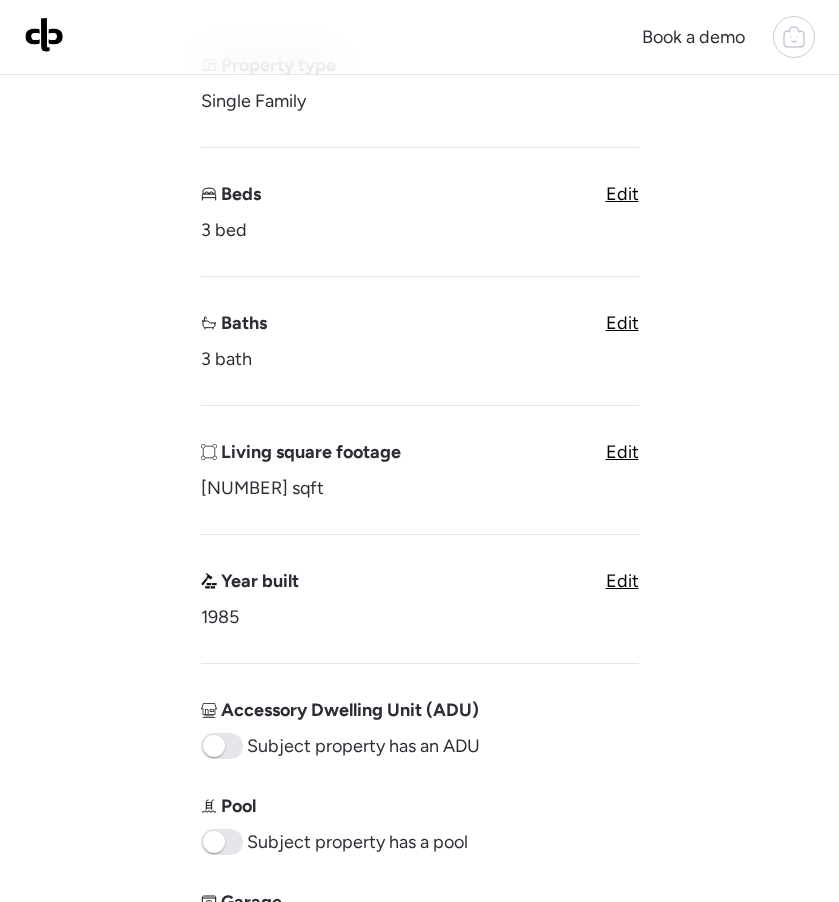 scroll, scrollTop: 353, scrollLeft: 0, axis: vertical 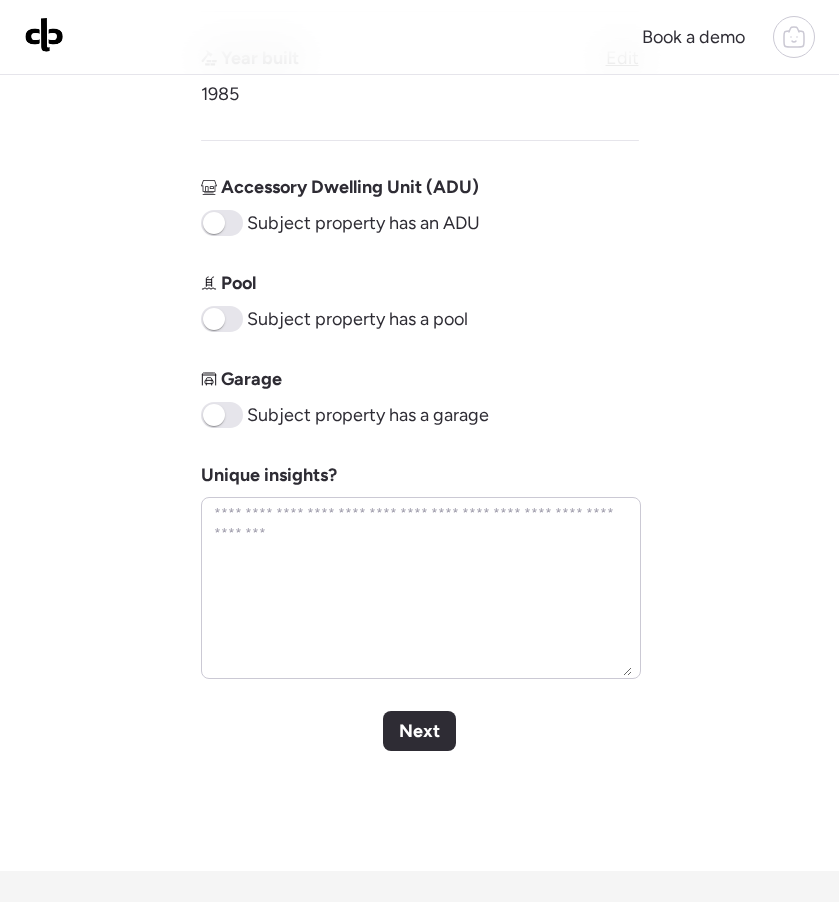 click on "Next" at bounding box center [419, 731] 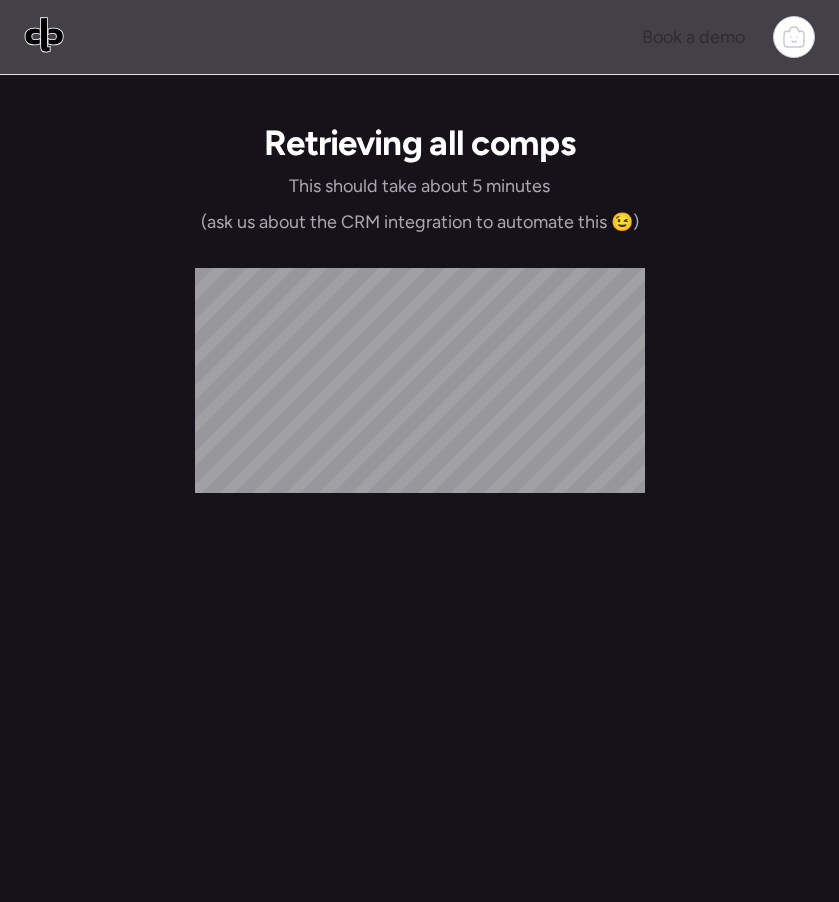 scroll, scrollTop: 0, scrollLeft: 0, axis: both 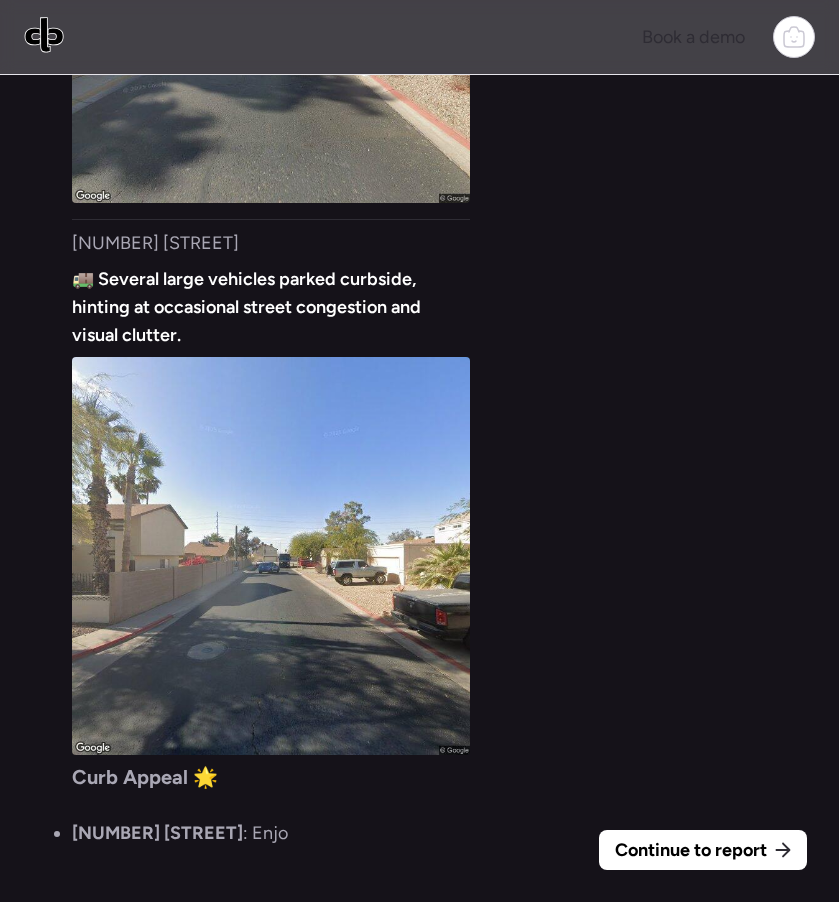 click on "Continue to report" at bounding box center [691, 850] 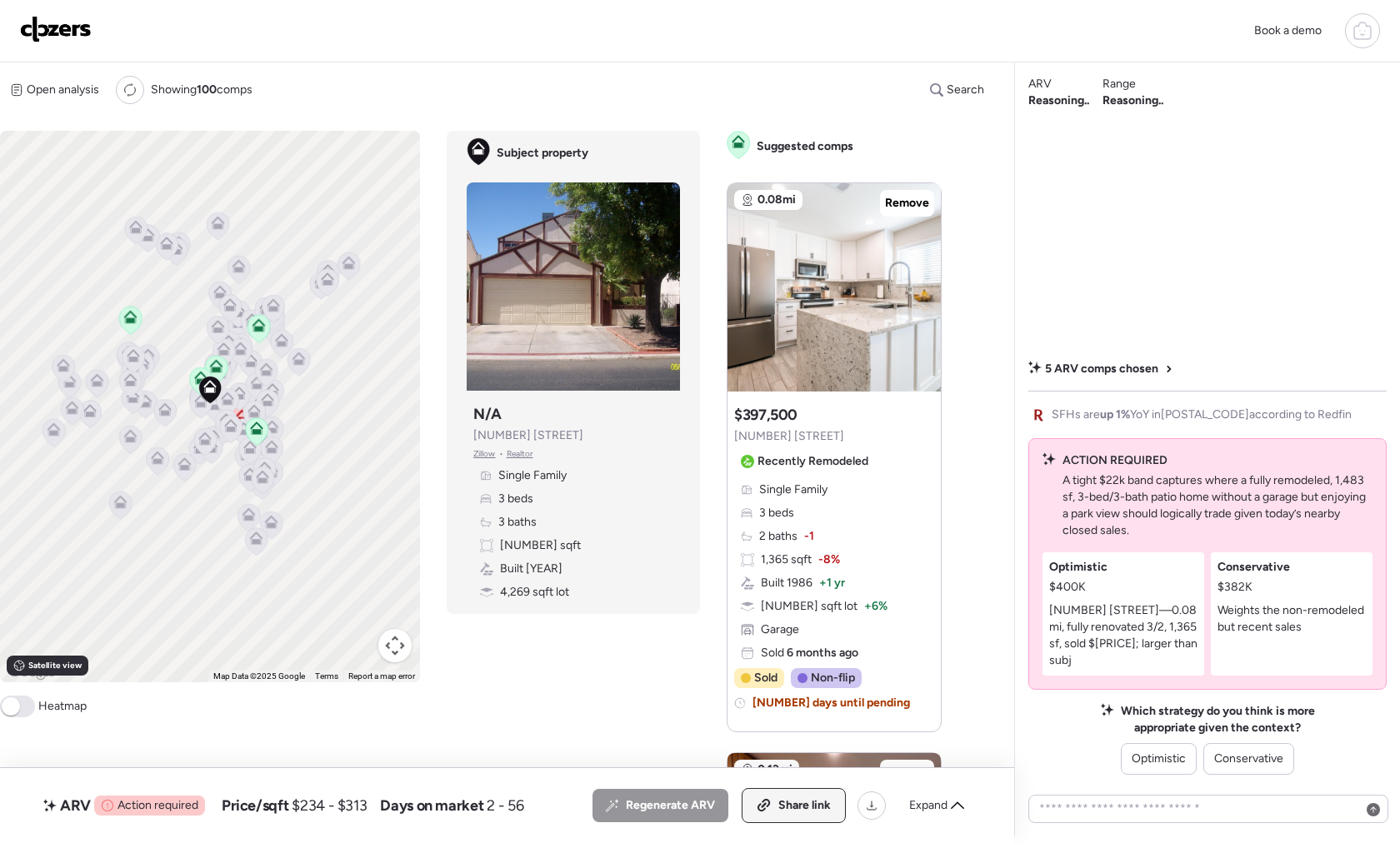 click on "Share link" at bounding box center (804, 806) 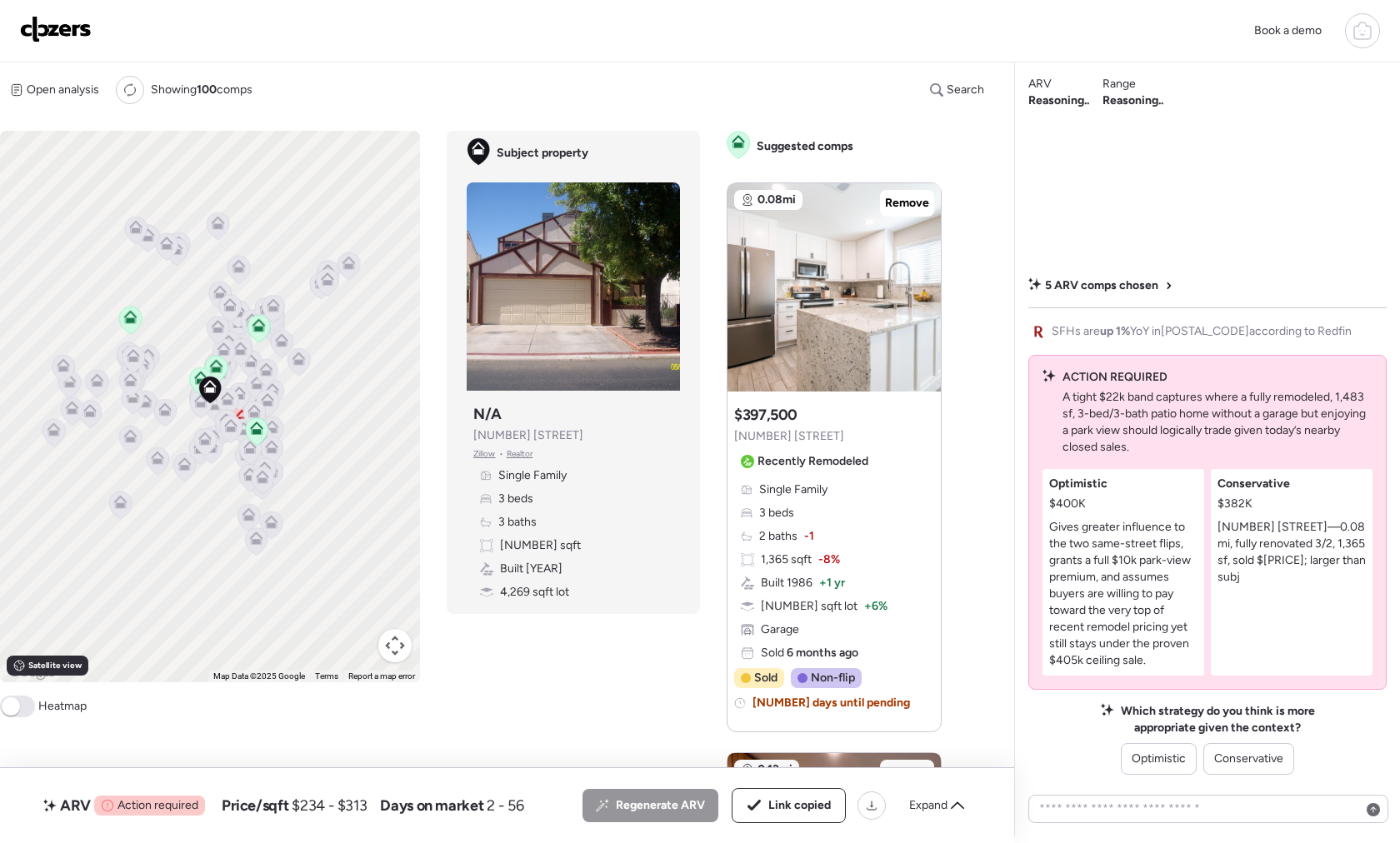 click on "[NUMBER] [STREET]—0.08 mi, fully renovated 3/2, 1,365 sf, sold $[PRICE]; larger than subj" at bounding box center (1292, 552) 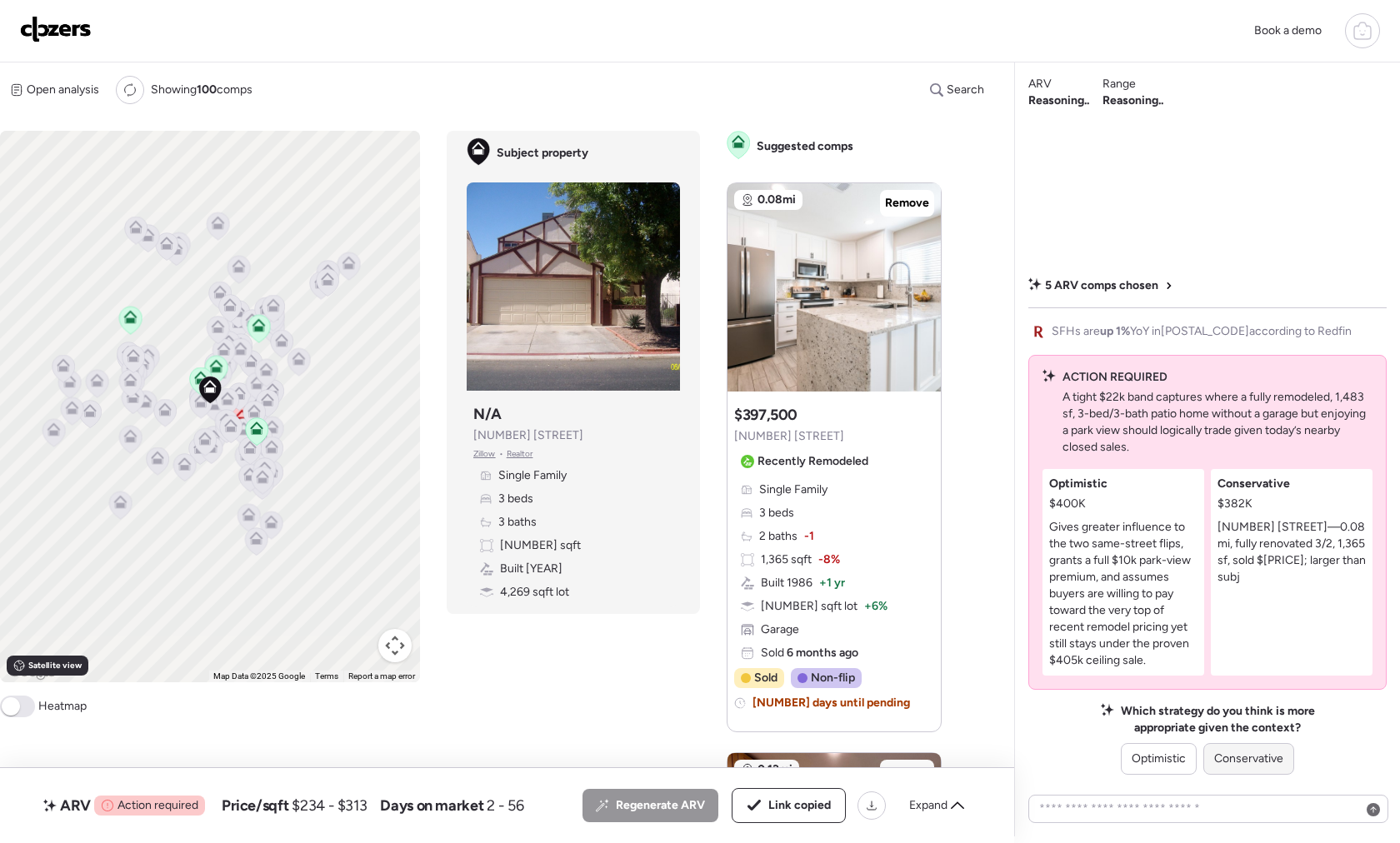 click on "Conservative" at bounding box center [1248, 759] 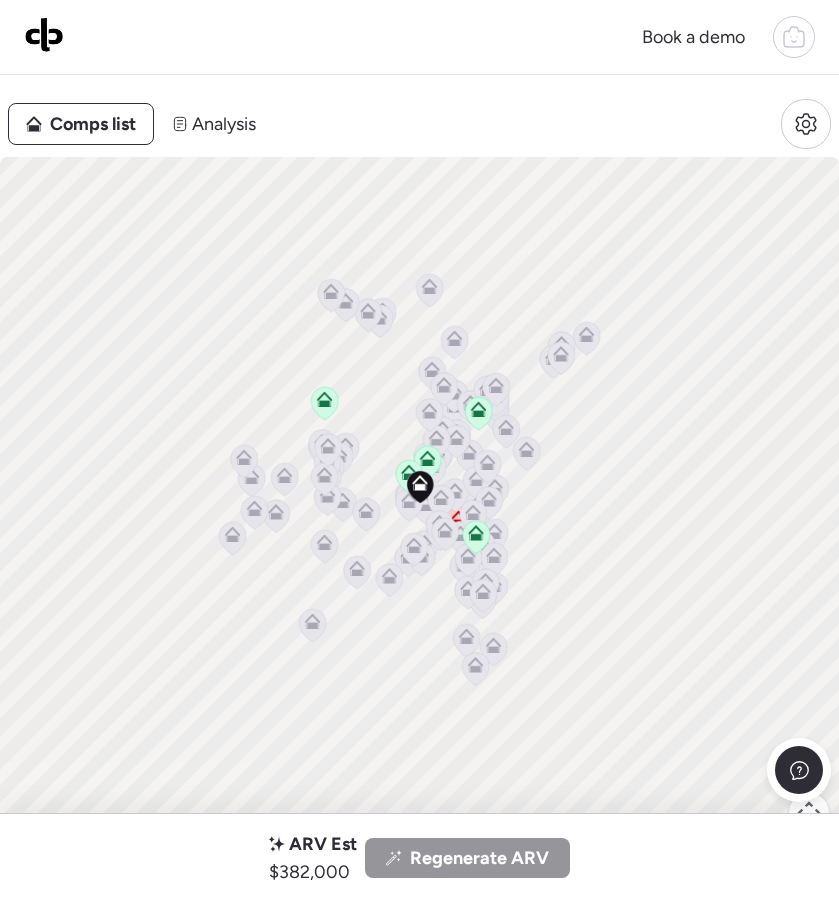 click at bounding box center (44, 34) 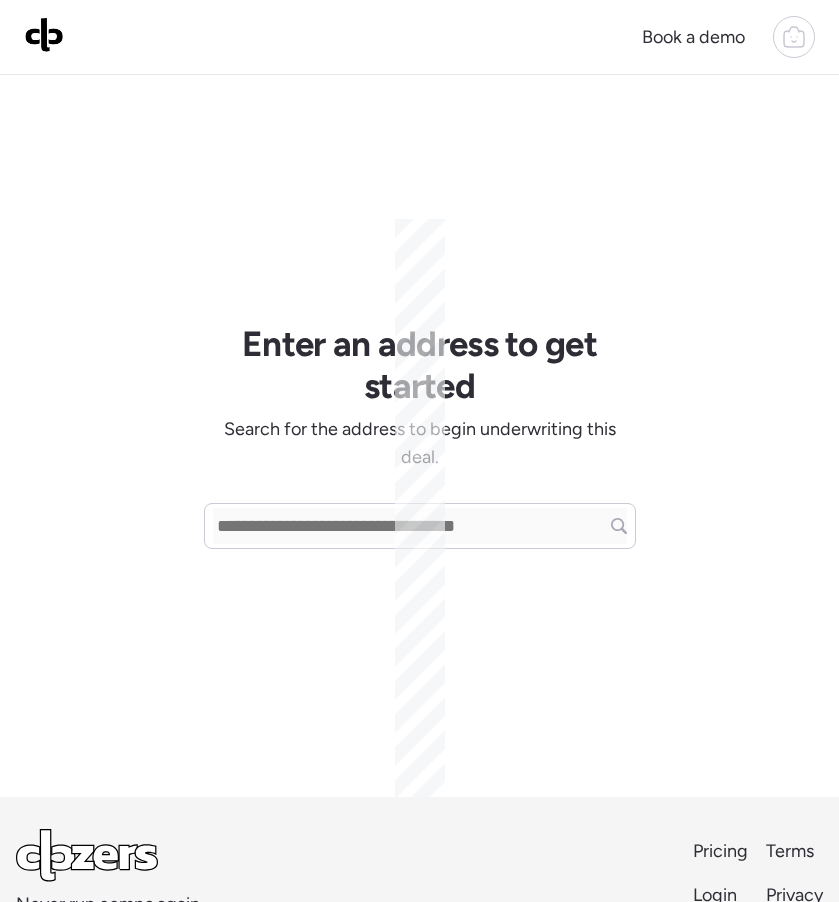 scroll, scrollTop: 0, scrollLeft: 0, axis: both 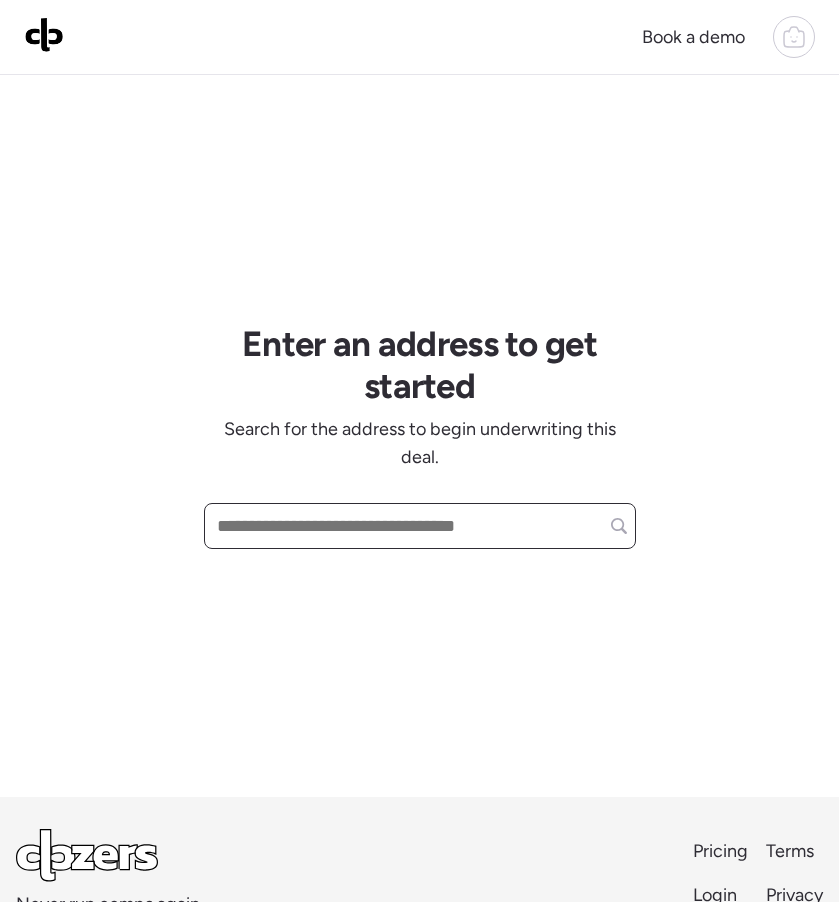 click at bounding box center [420, 526] 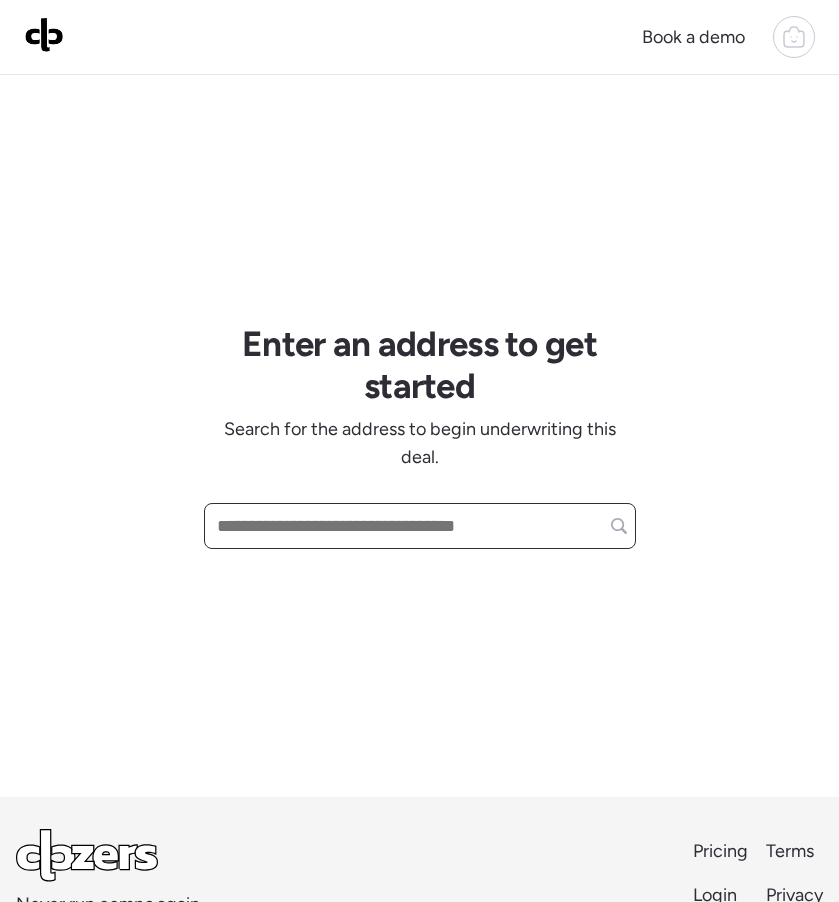 paste on "**********" 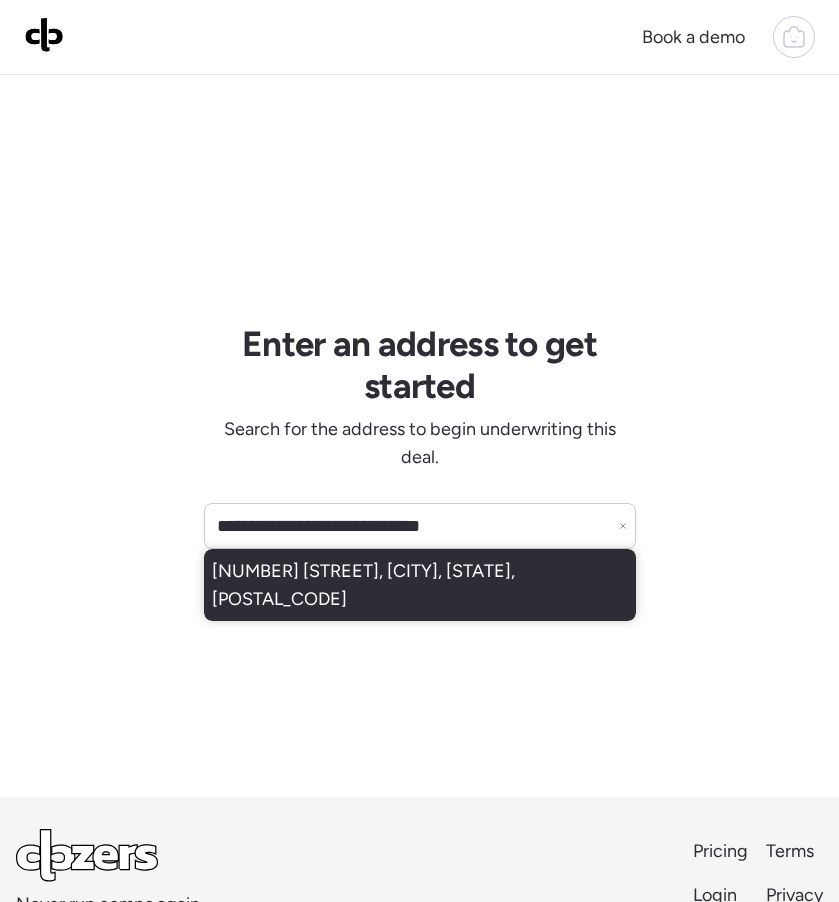 click on "1632 E Warner St, Phoenix, AZ, 85040" at bounding box center (420, 585) 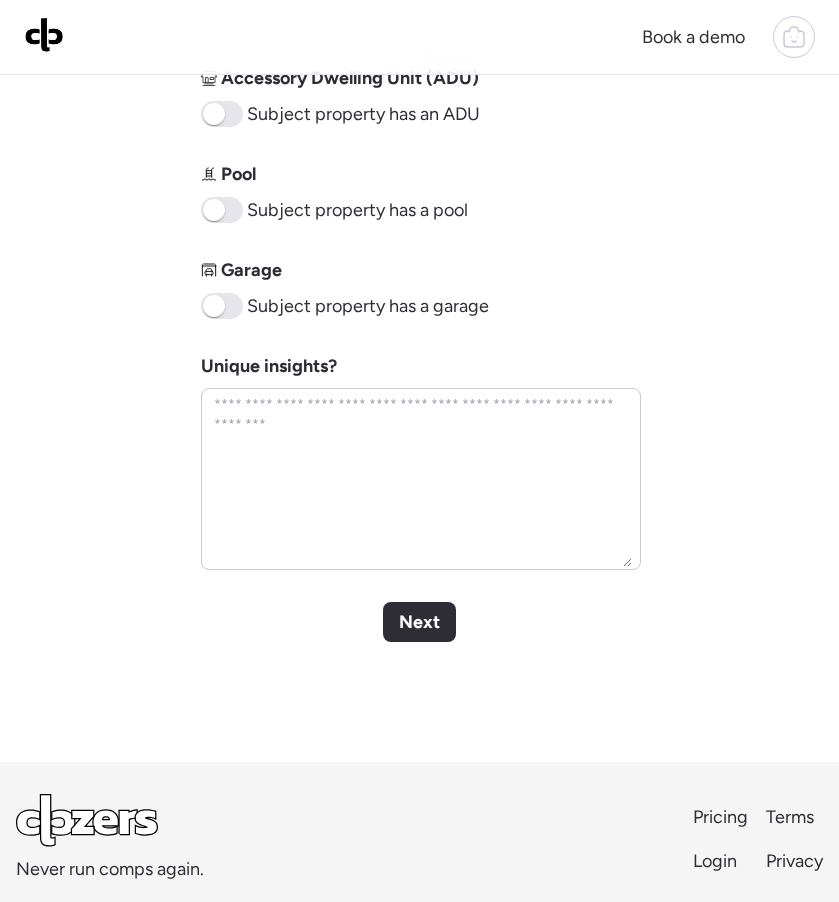 scroll, scrollTop: 975, scrollLeft: 0, axis: vertical 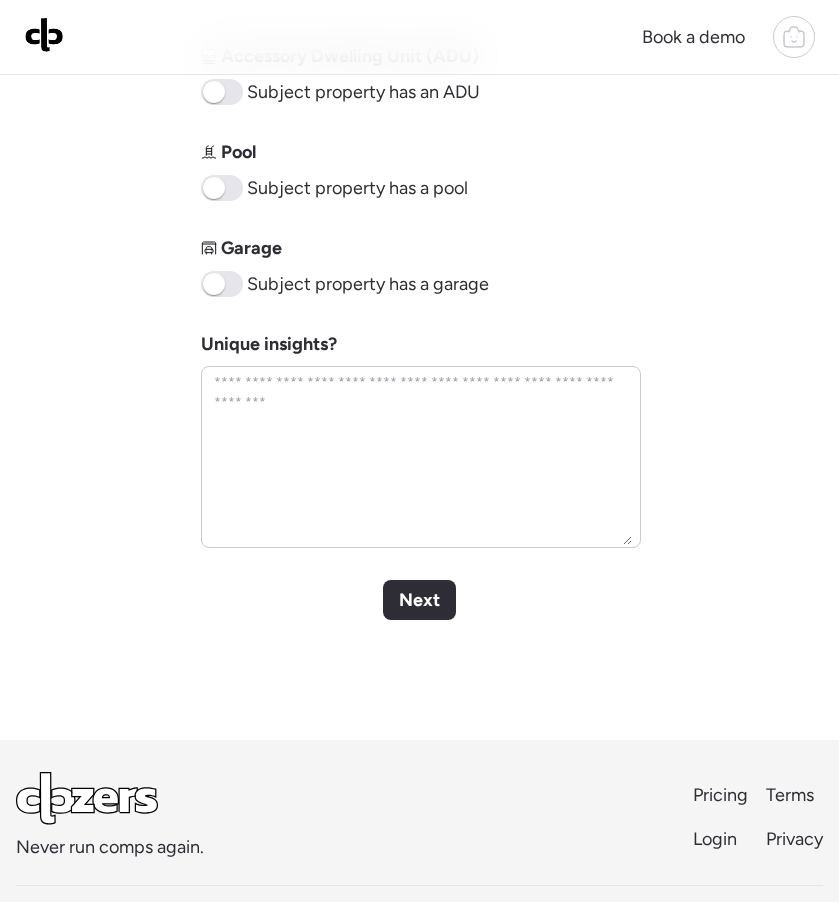 click on "Next" at bounding box center [419, 600] 